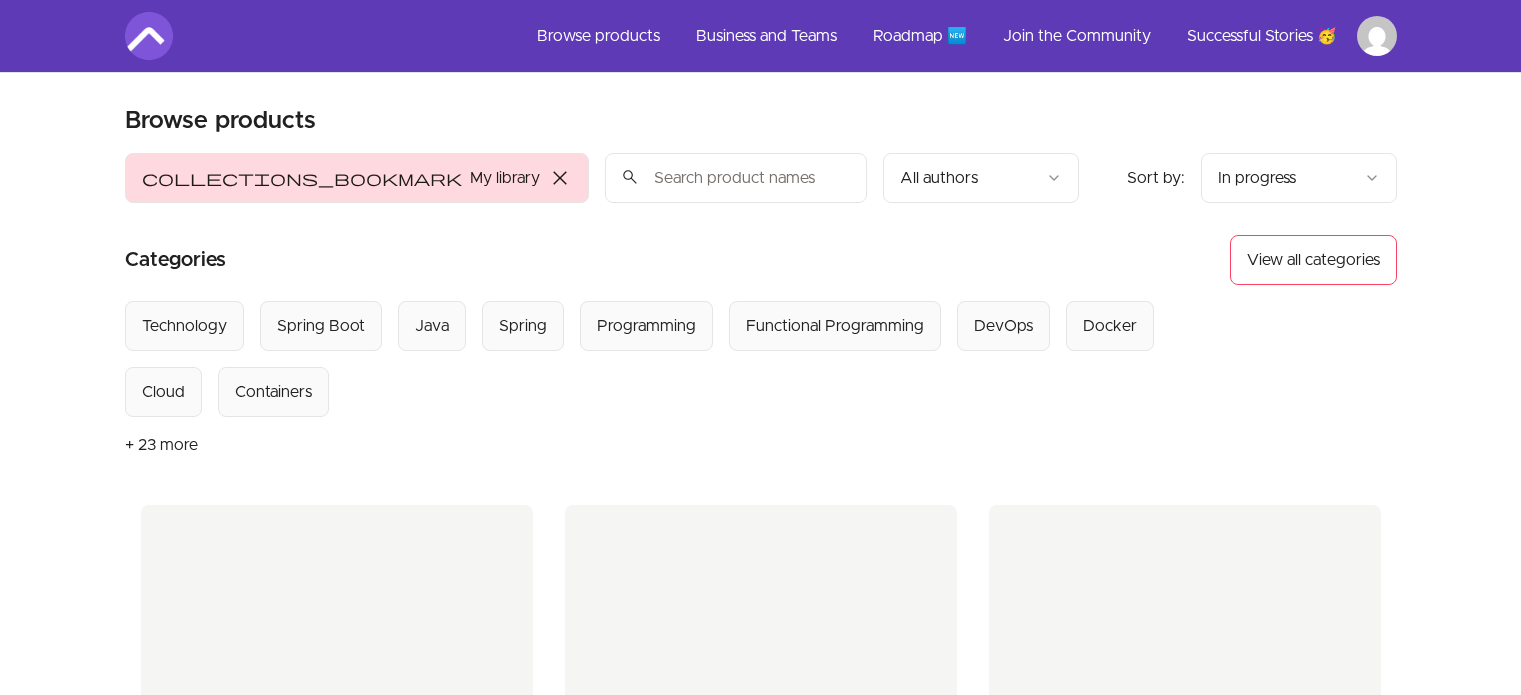 scroll, scrollTop: 0, scrollLeft: 0, axis: both 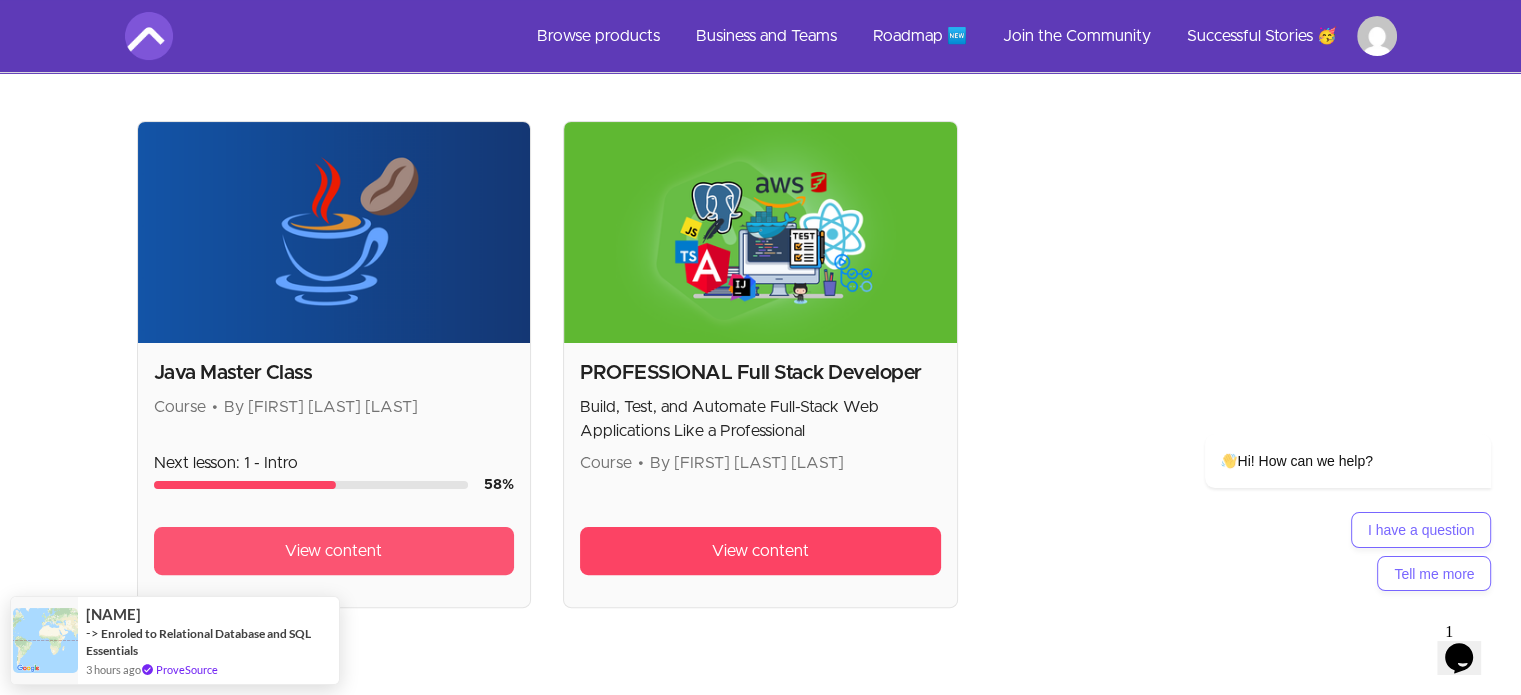 click on "View content" at bounding box center [334, 551] 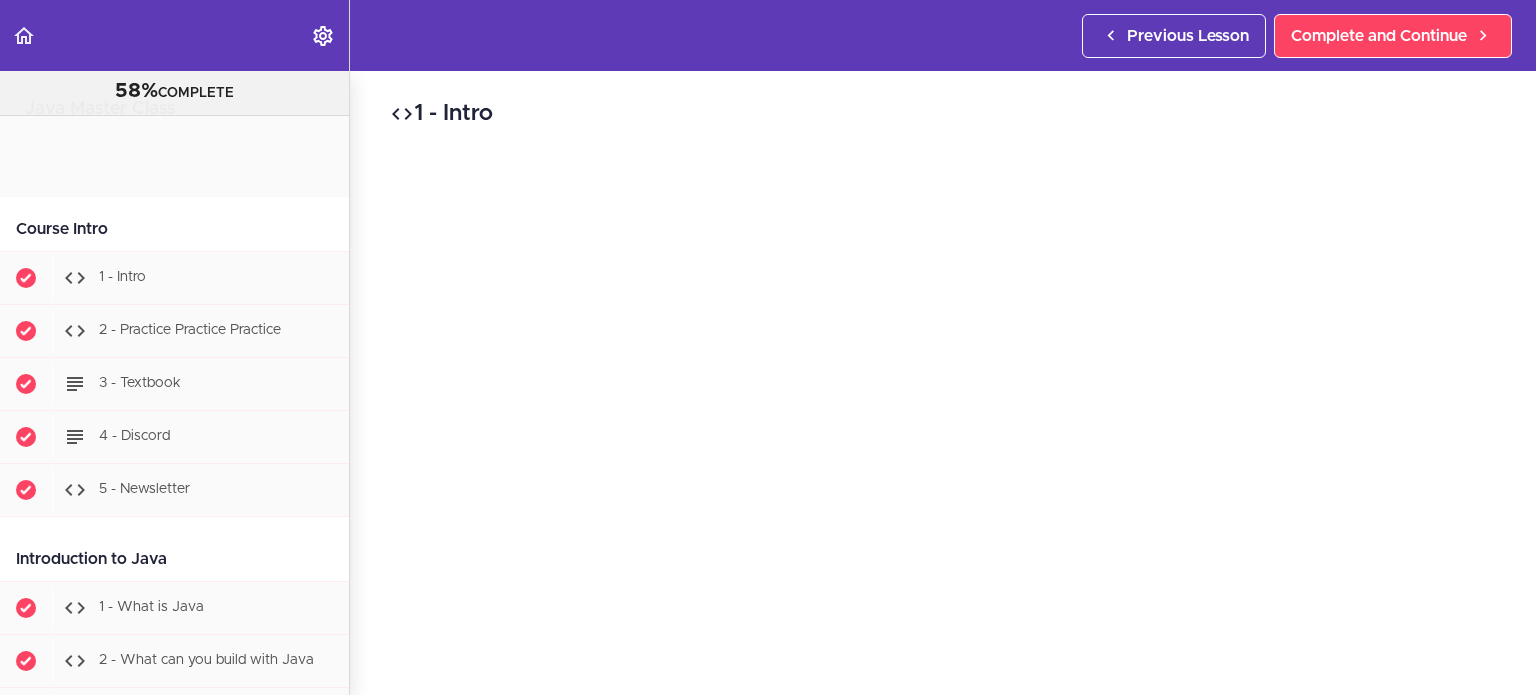scroll, scrollTop: 0, scrollLeft: 0, axis: both 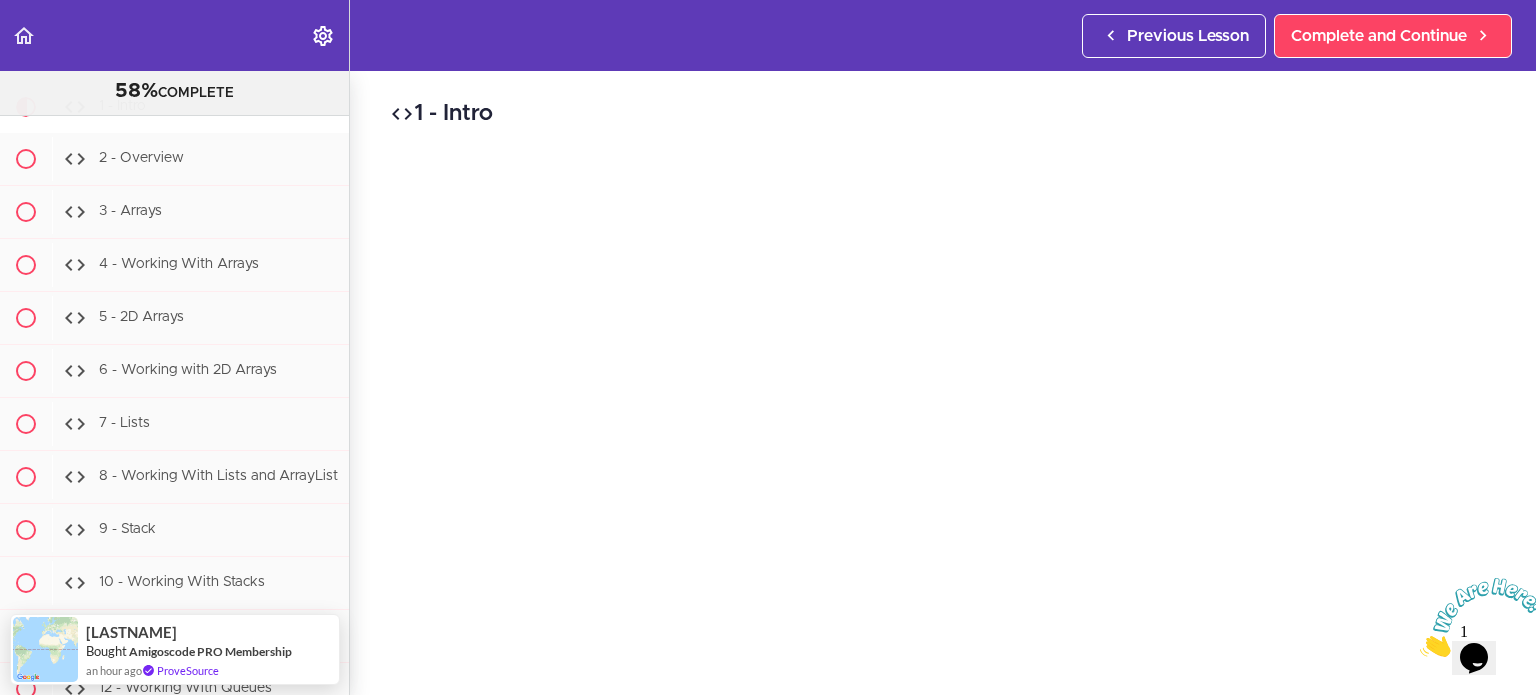 click at bounding box center (1482, 617) 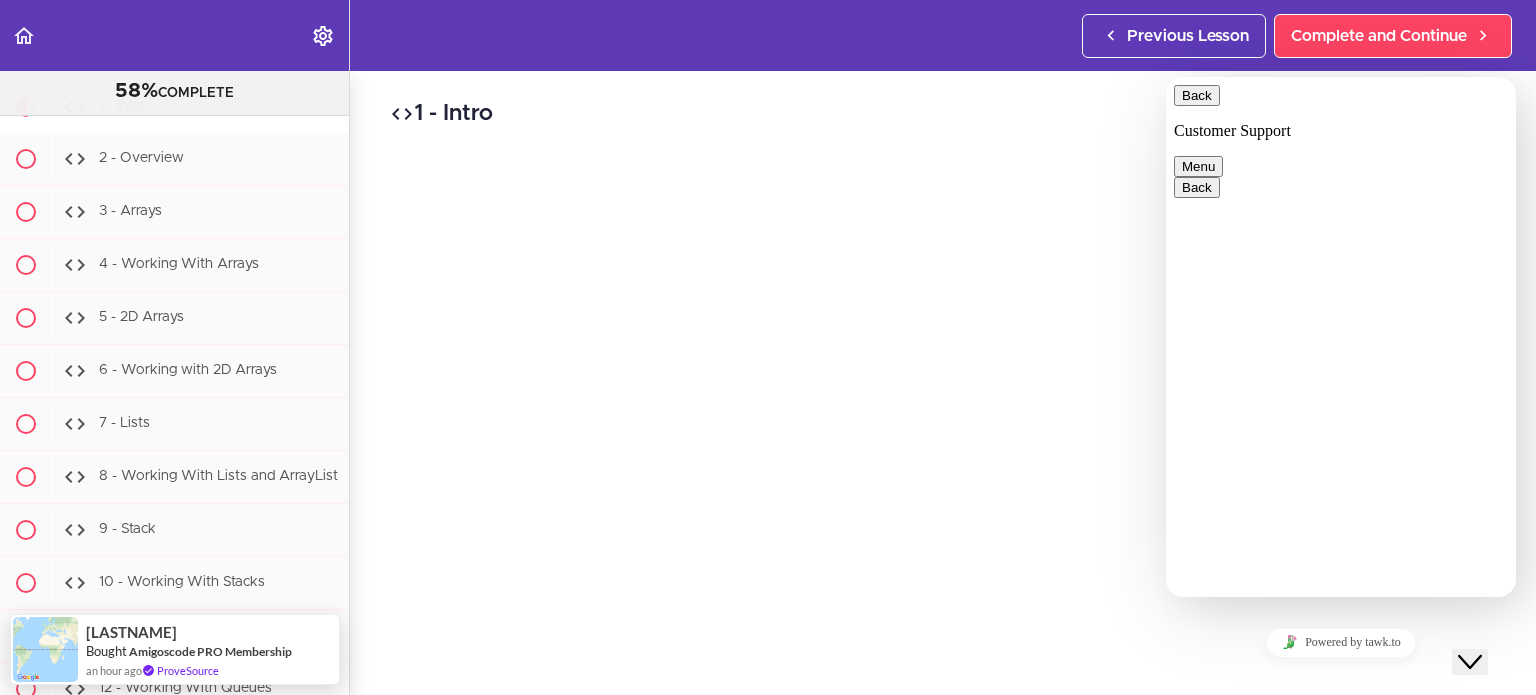 click on "Back" at bounding box center (1197, 95) 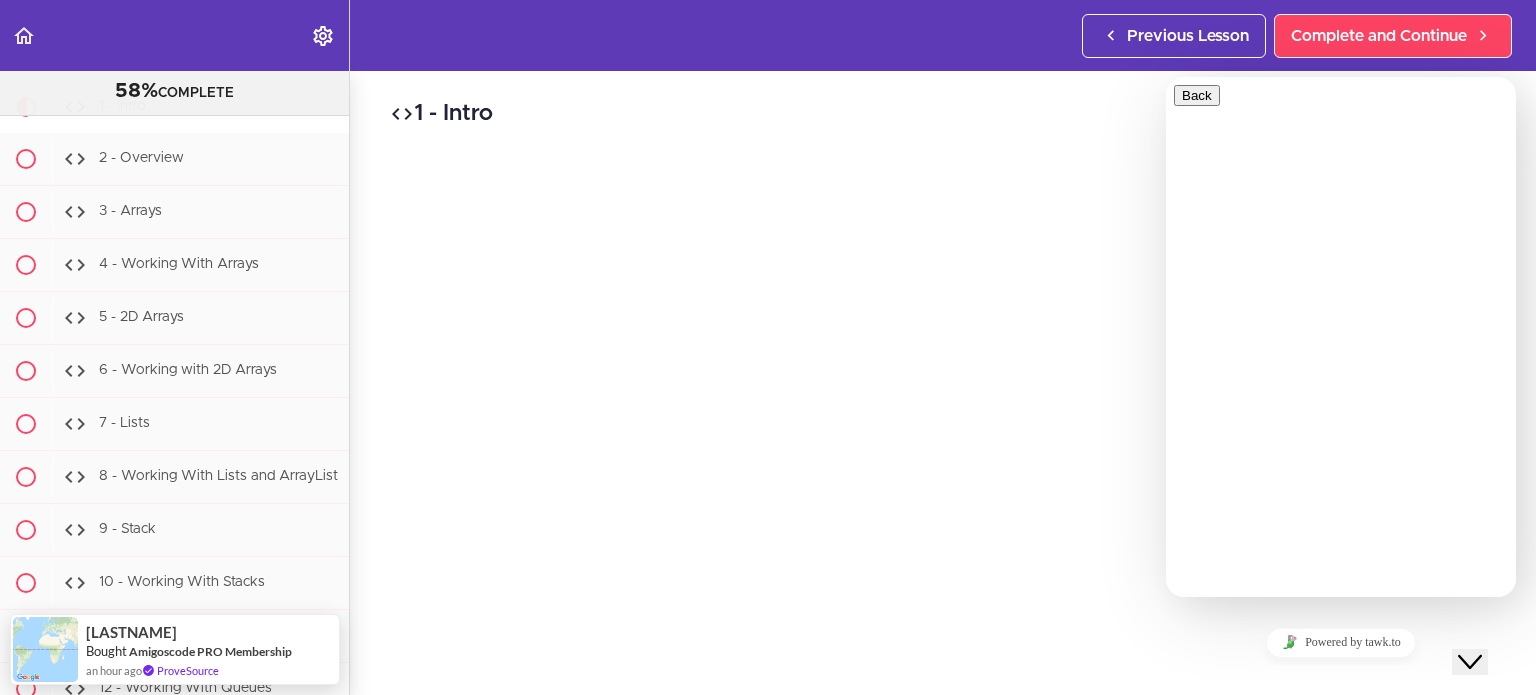 click on "1 - Intro" at bounding box center [943, 114] 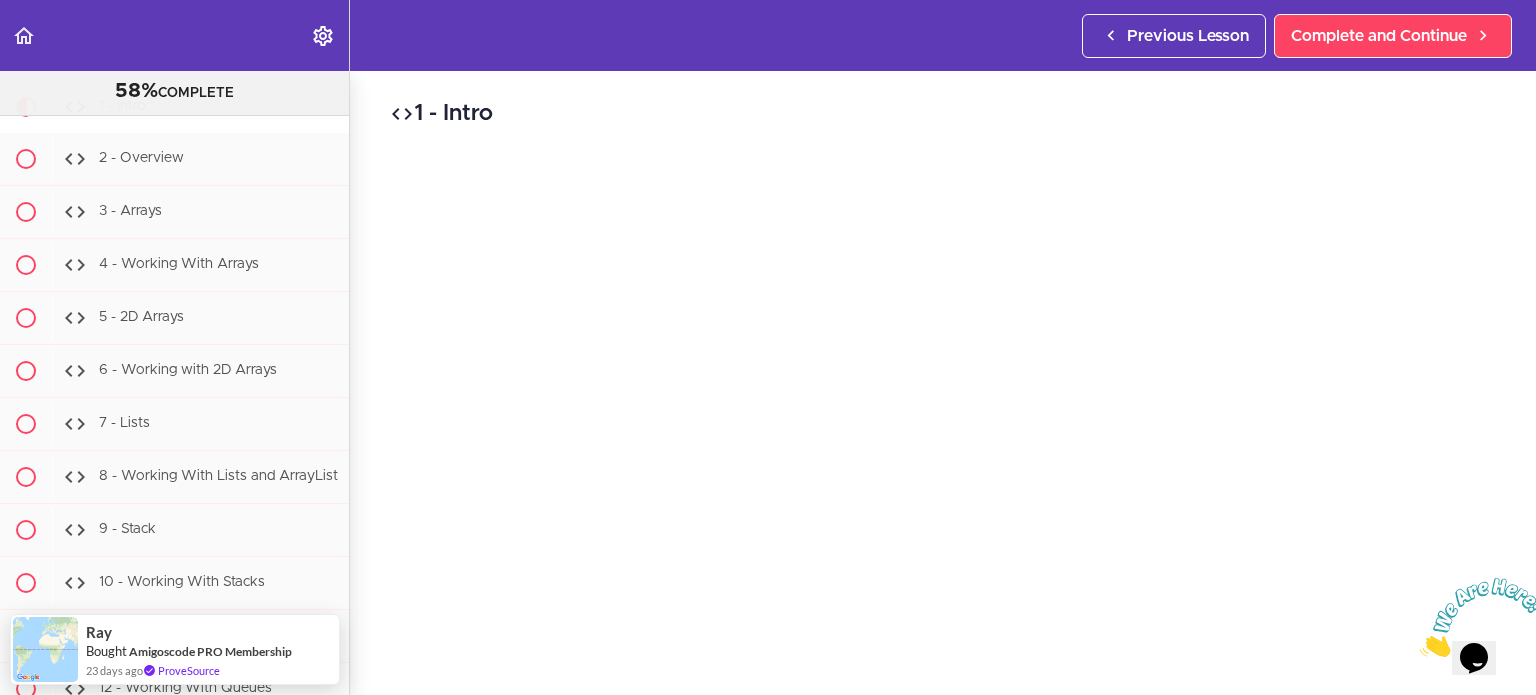click on "Autoplay
Autocomplete
Previous Lesson
Complete and Continue" at bounding box center [768, 35] 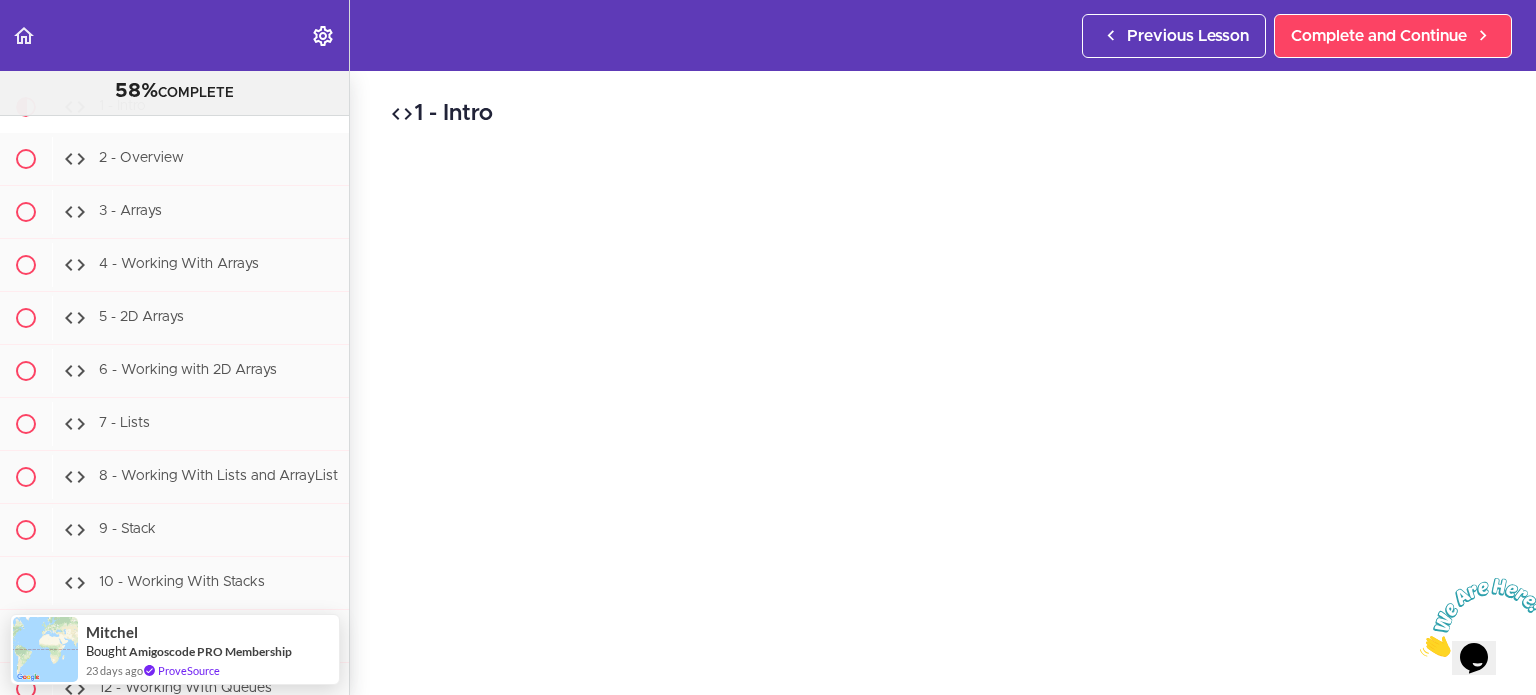click on "1 - Intro
Complete and Continue
1 - Follow us on     LinkedIn
2 - Subscribe to our Newsletter" at bounding box center [943, 383] 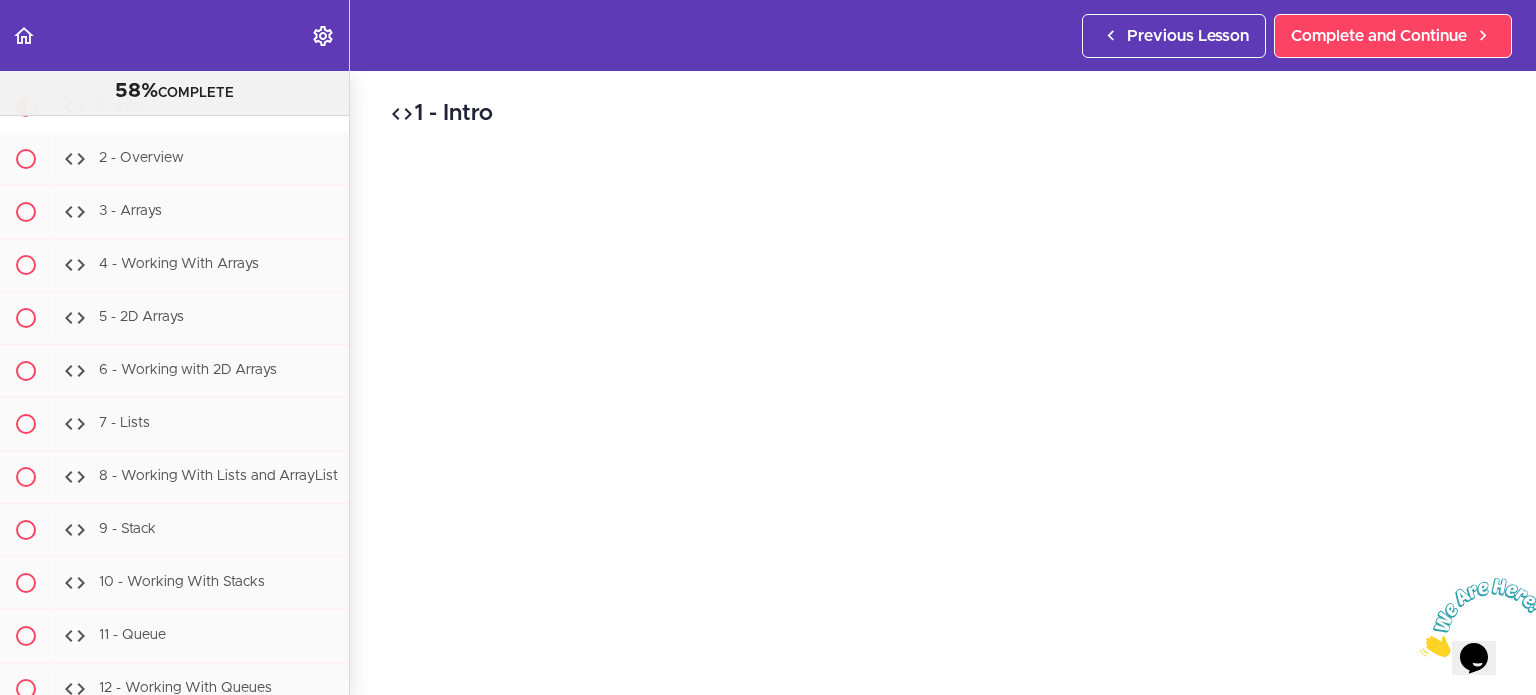 click on "1 - Intro
Complete and Continue
1 - Follow us on     LinkedIn
2 - Subscribe to our Newsletter" at bounding box center [943, 383] 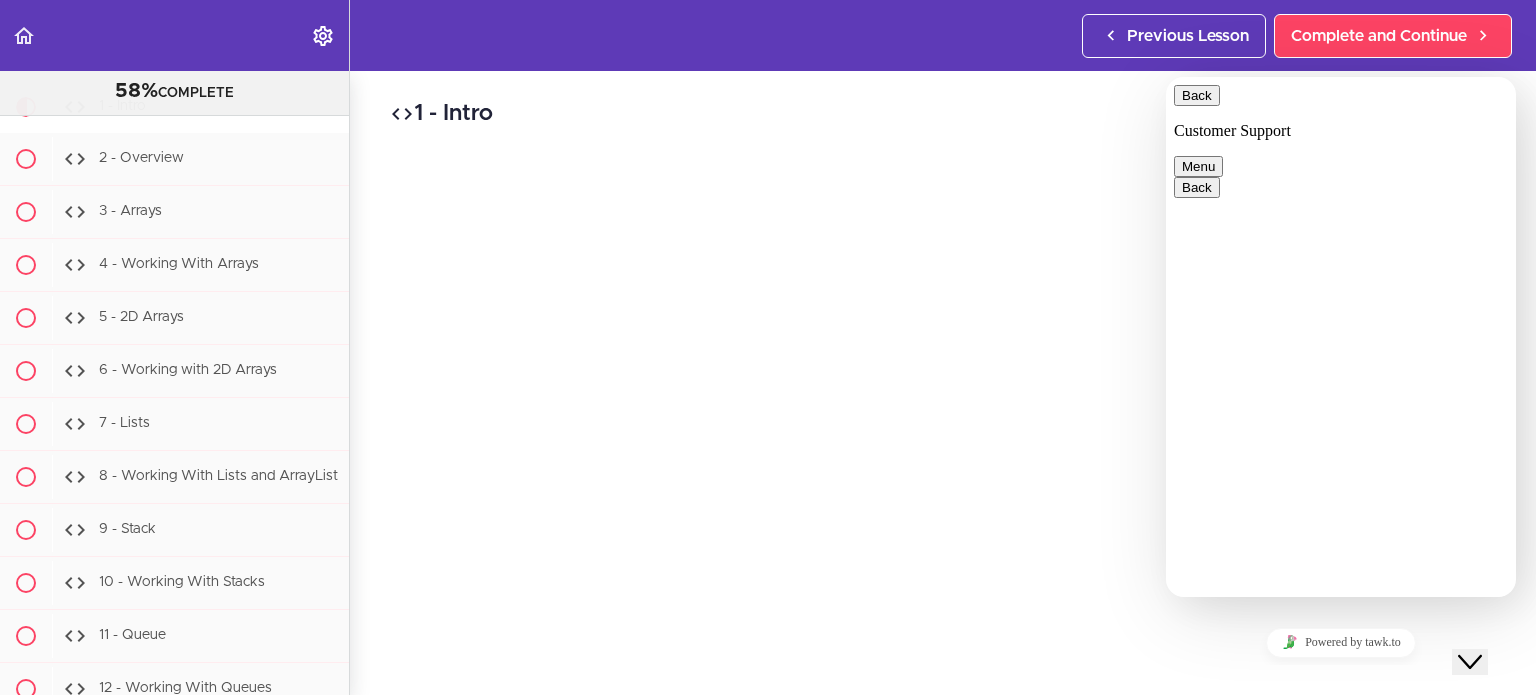 click on "I have a question" at bounding box center (1233, 1214) 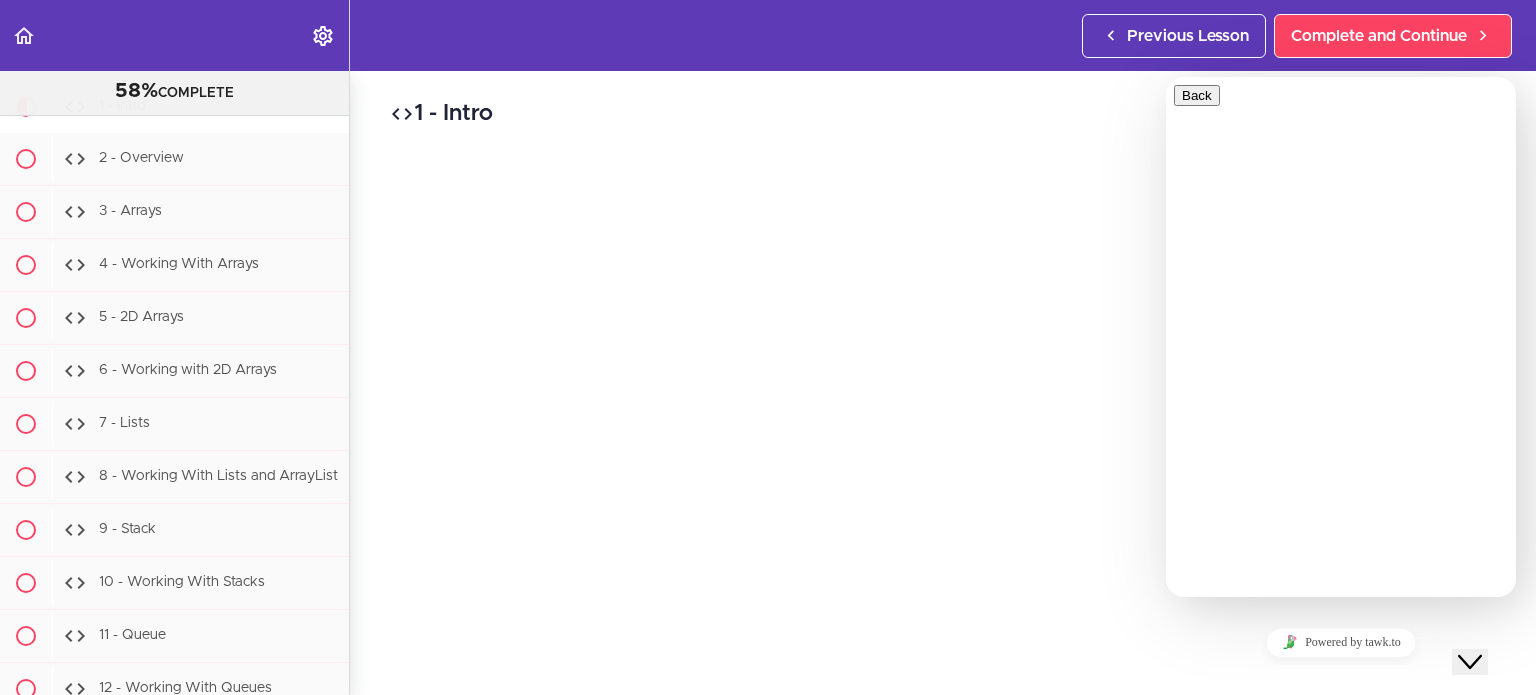scroll, scrollTop: 171, scrollLeft: 0, axis: vertical 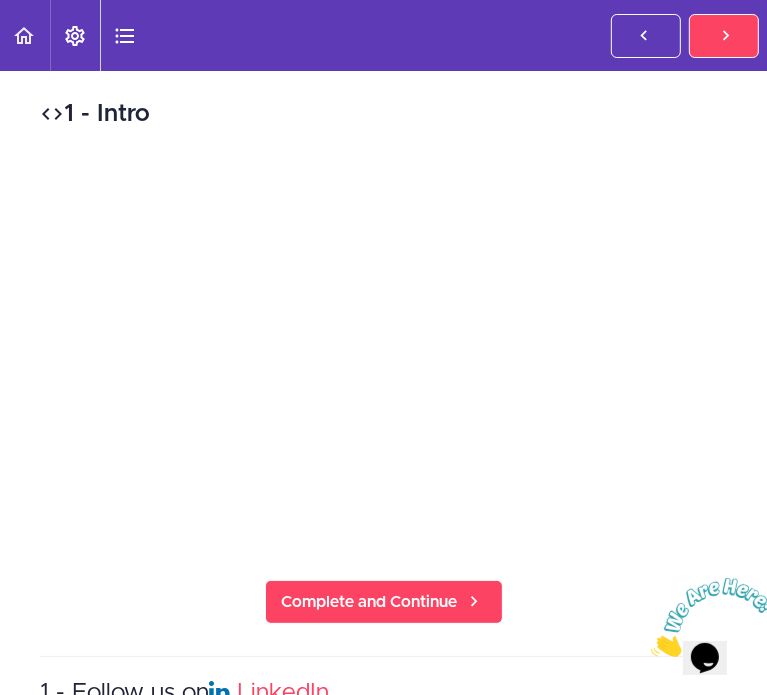 type 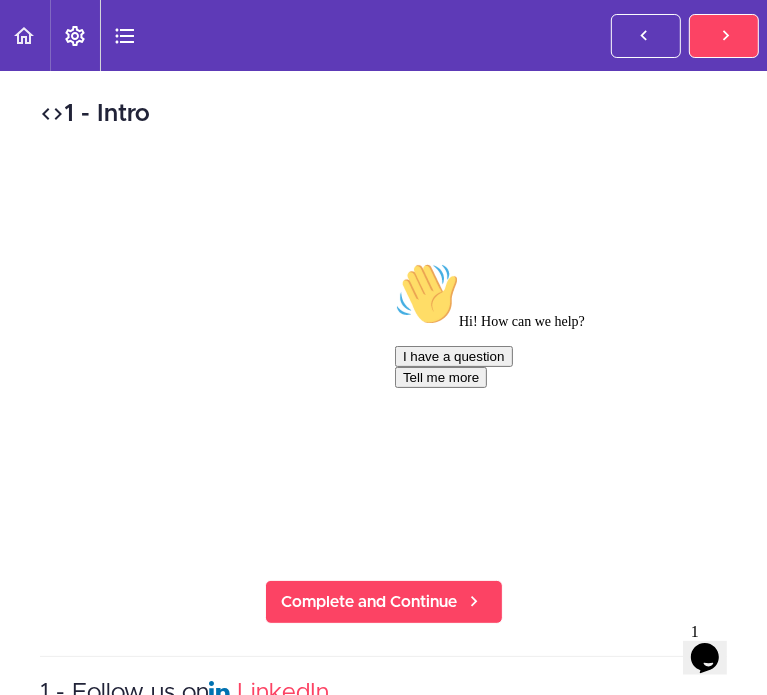 click 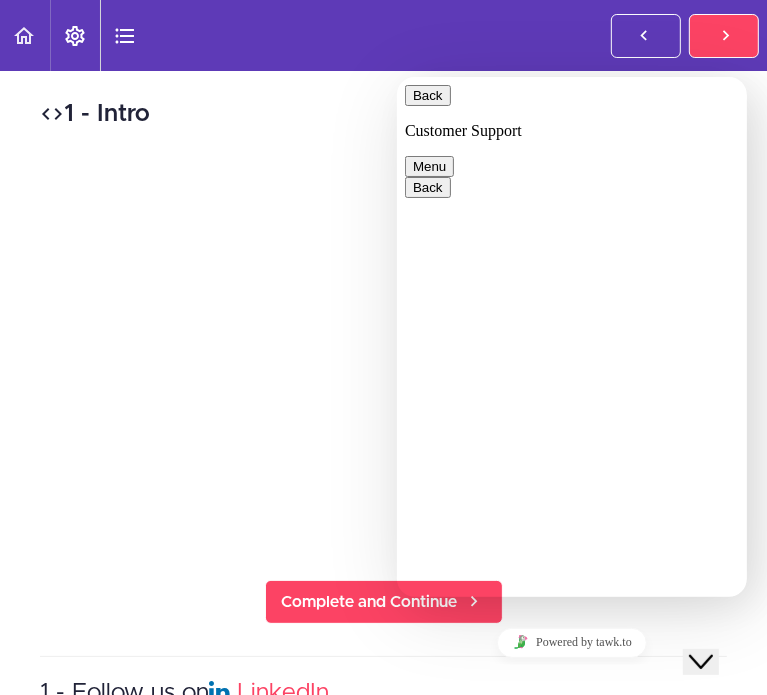 click on "Back" at bounding box center (427, 94) 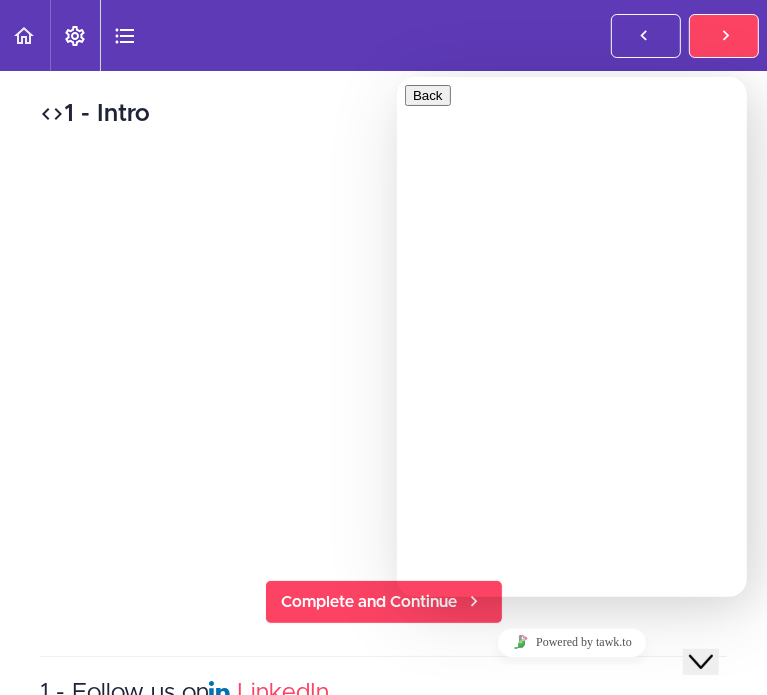 click on "Close Chat This icon closes the chat window." at bounding box center (700, 661) 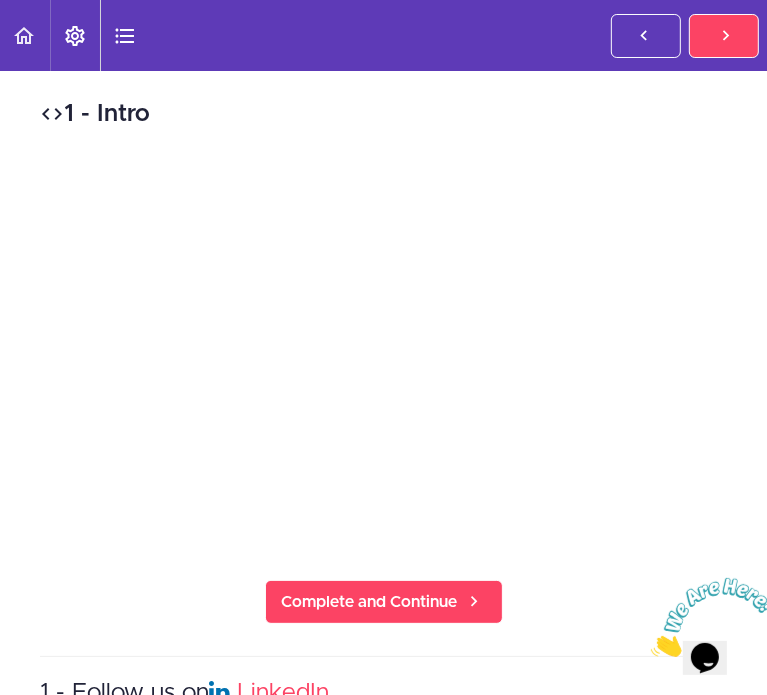 click at bounding box center [650, 650] 